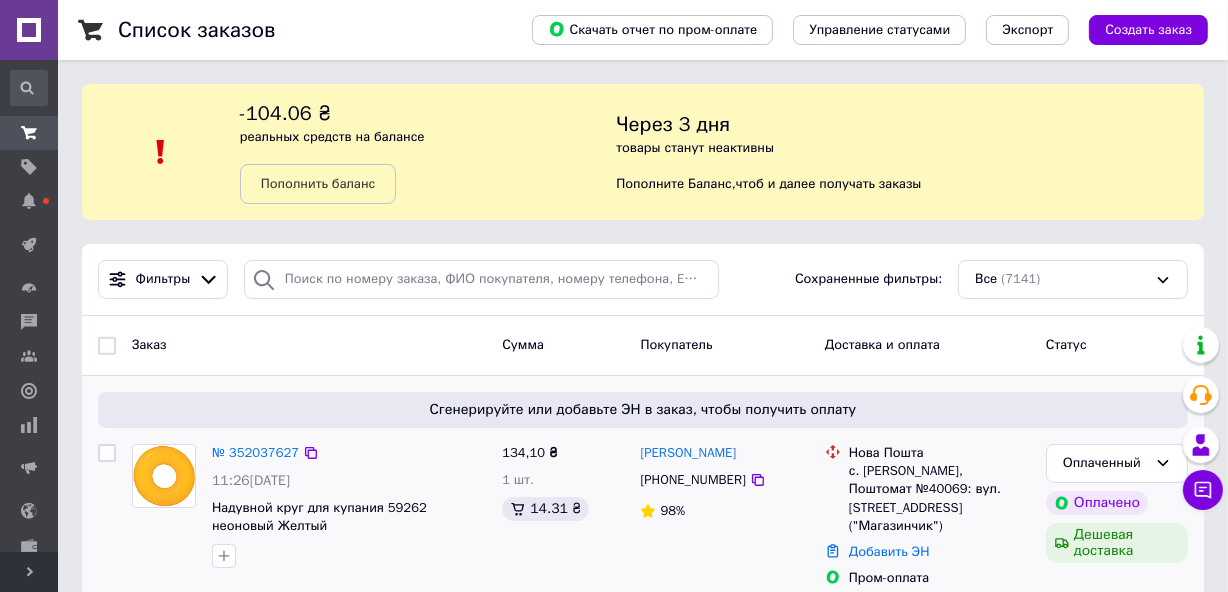 scroll, scrollTop: 272, scrollLeft: 0, axis: vertical 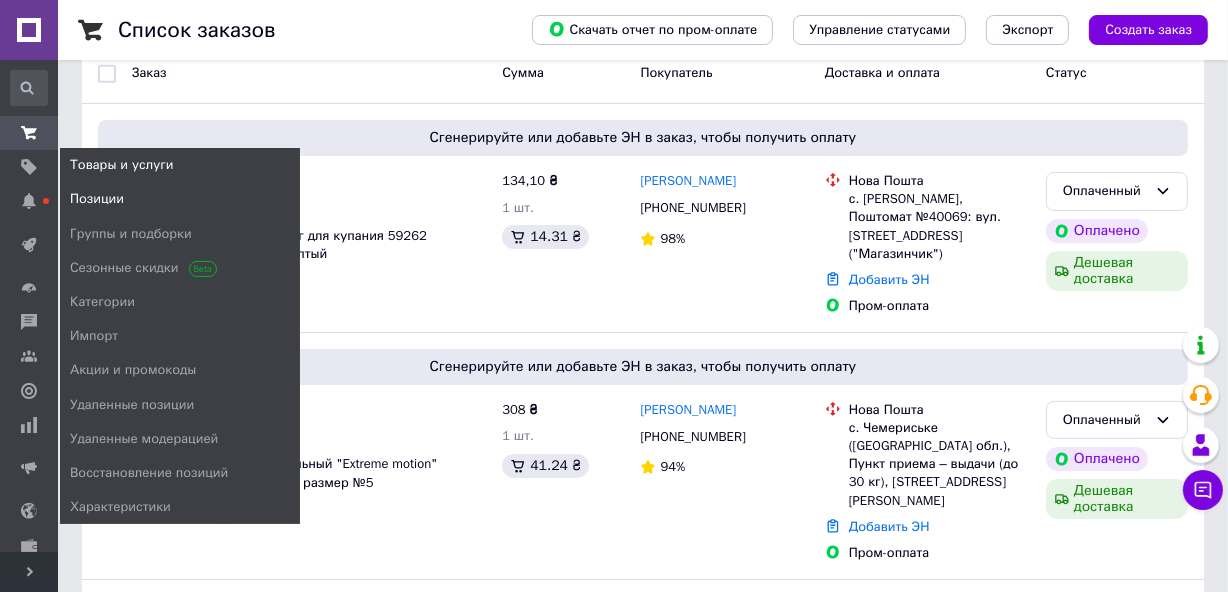click on "Позиции" at bounding box center [97, 199] 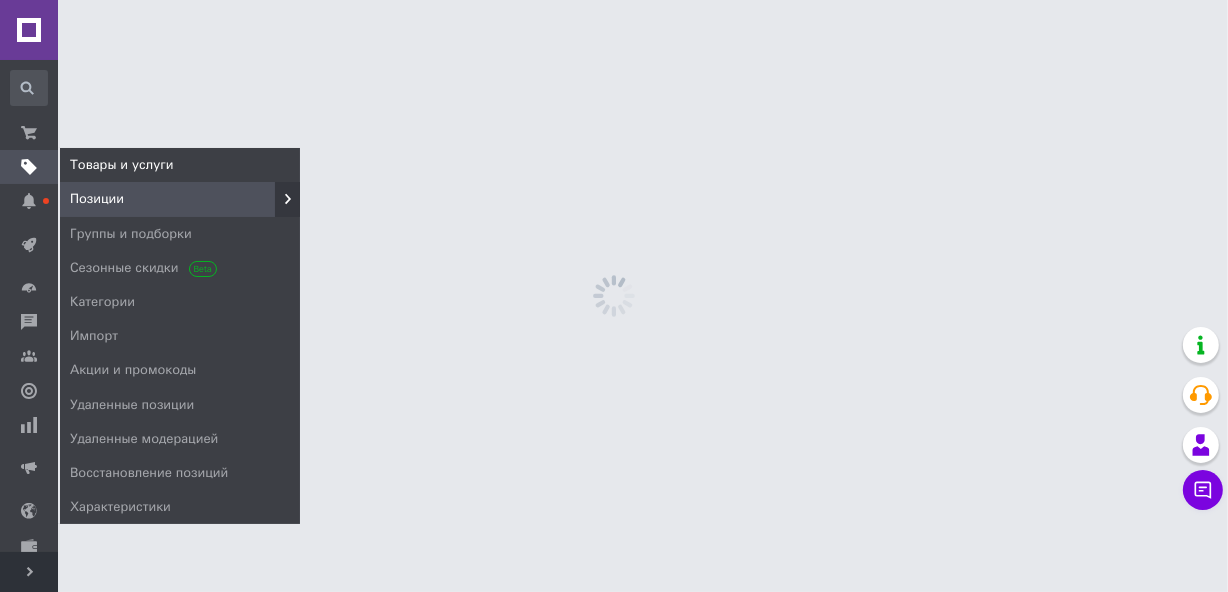 scroll, scrollTop: 0, scrollLeft: 0, axis: both 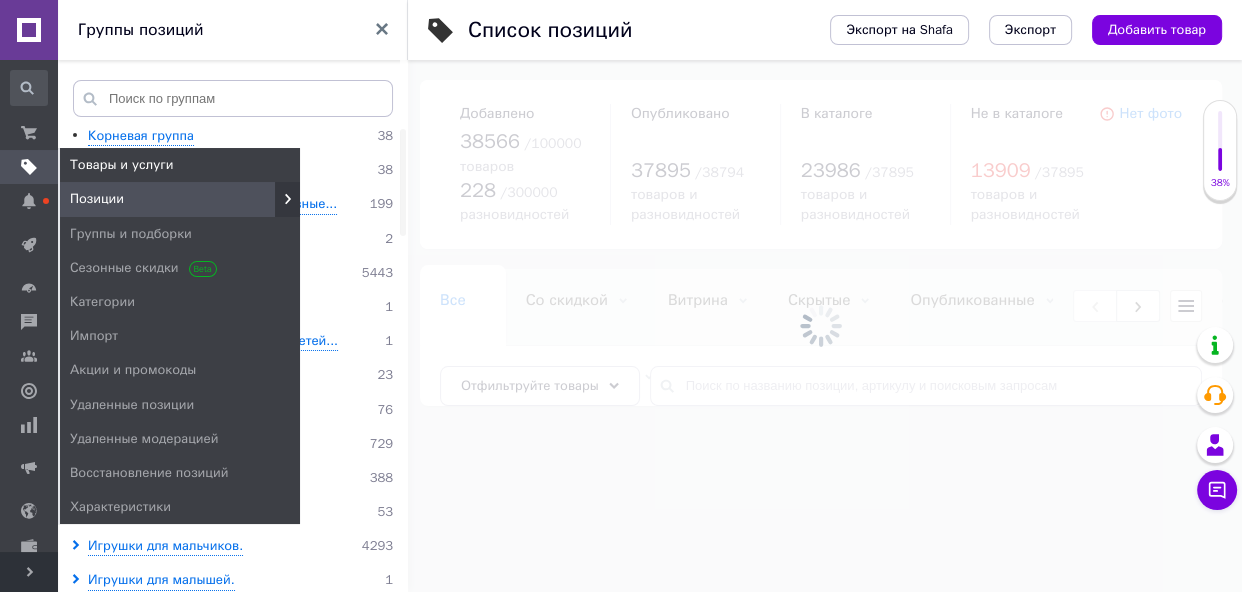 click 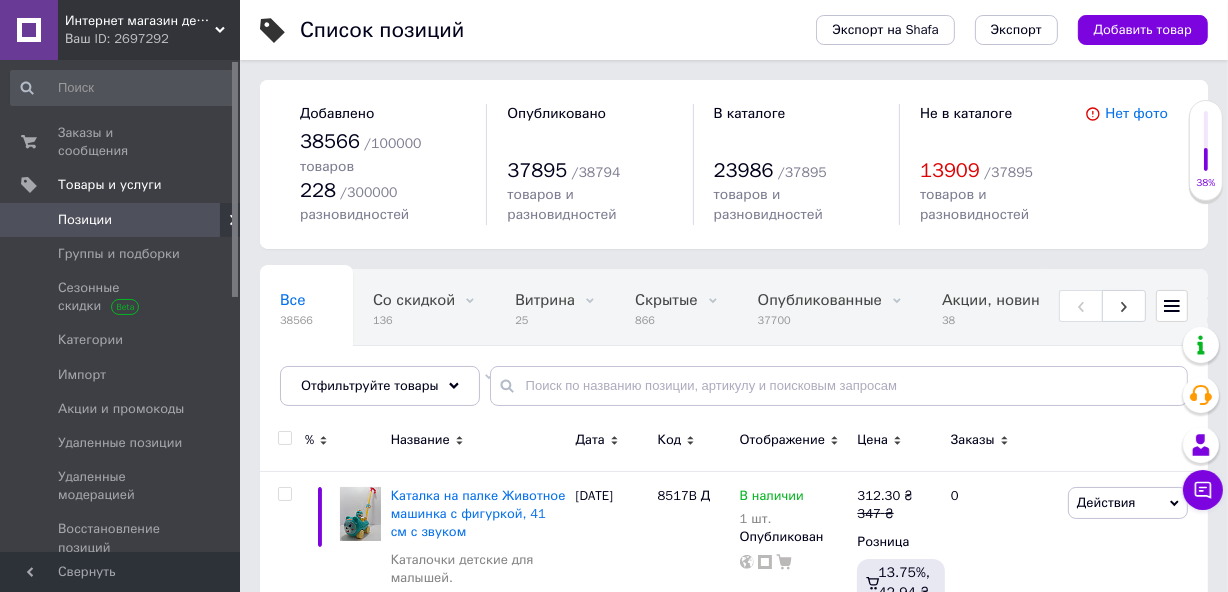 click 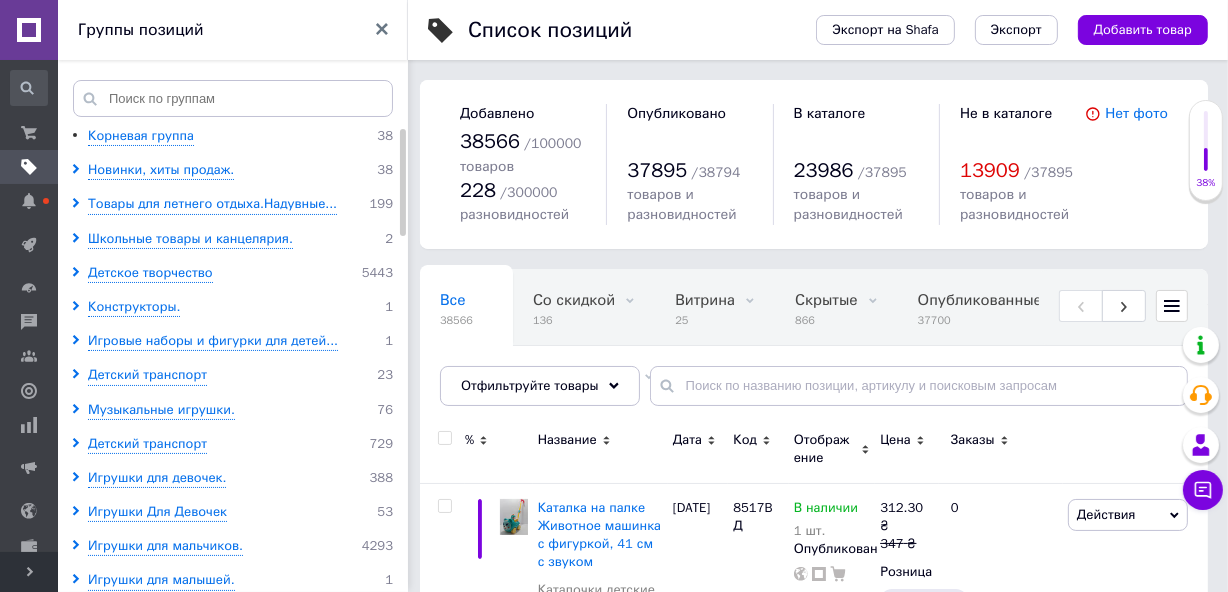 scroll, scrollTop: 181, scrollLeft: 0, axis: vertical 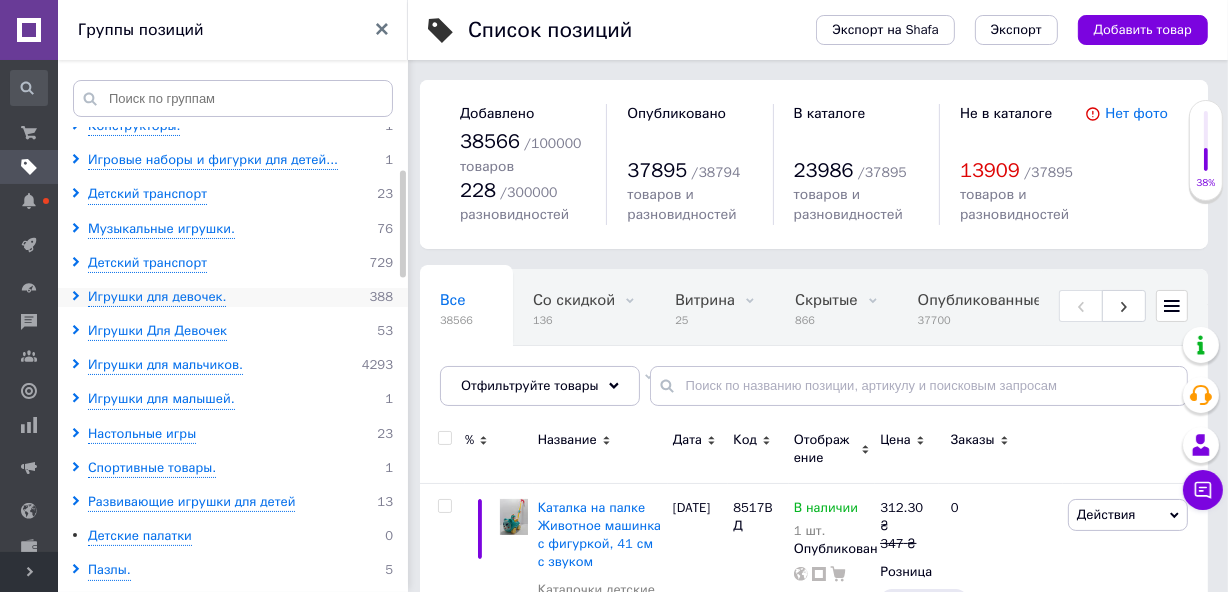 click 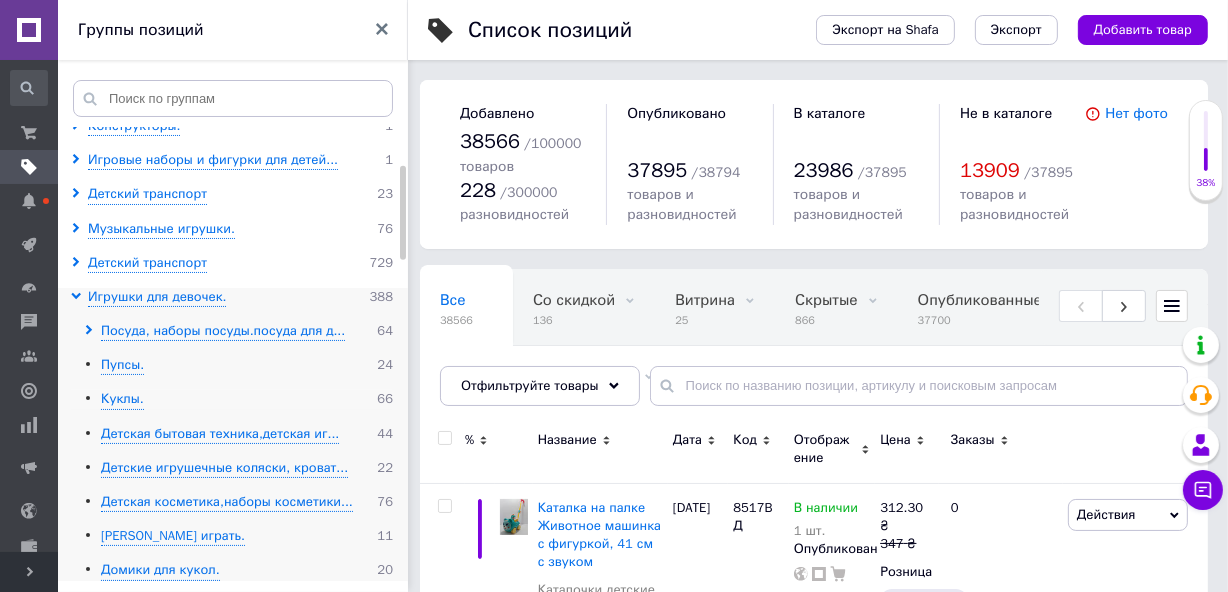 click on "Куклы. 66" at bounding box center [232, 399] 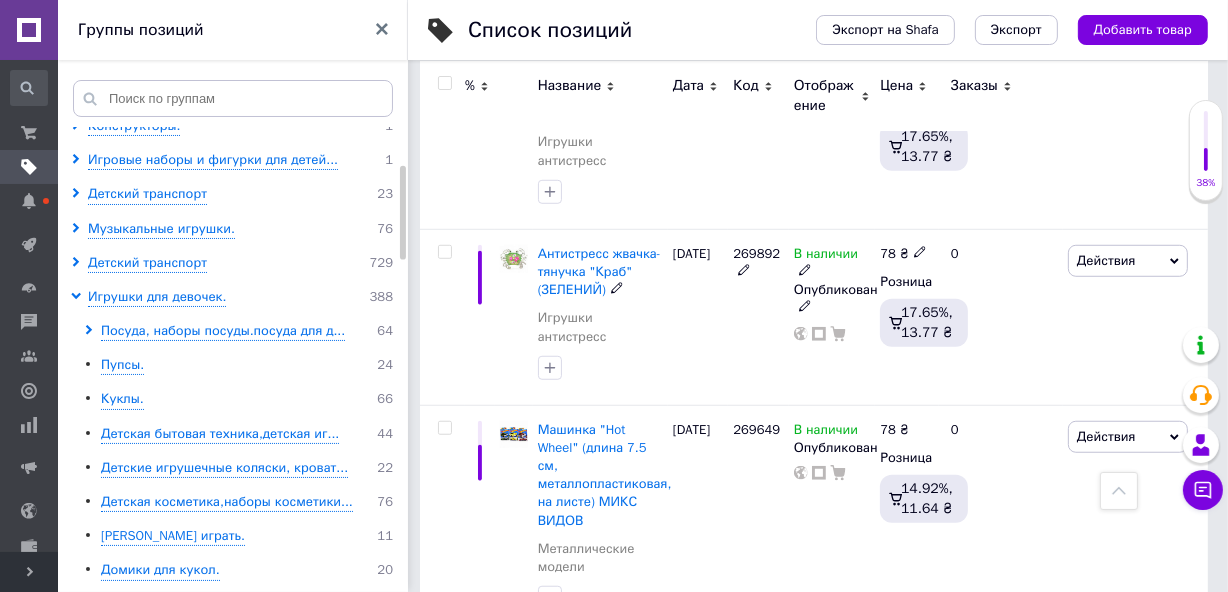 scroll, scrollTop: 1636, scrollLeft: 0, axis: vertical 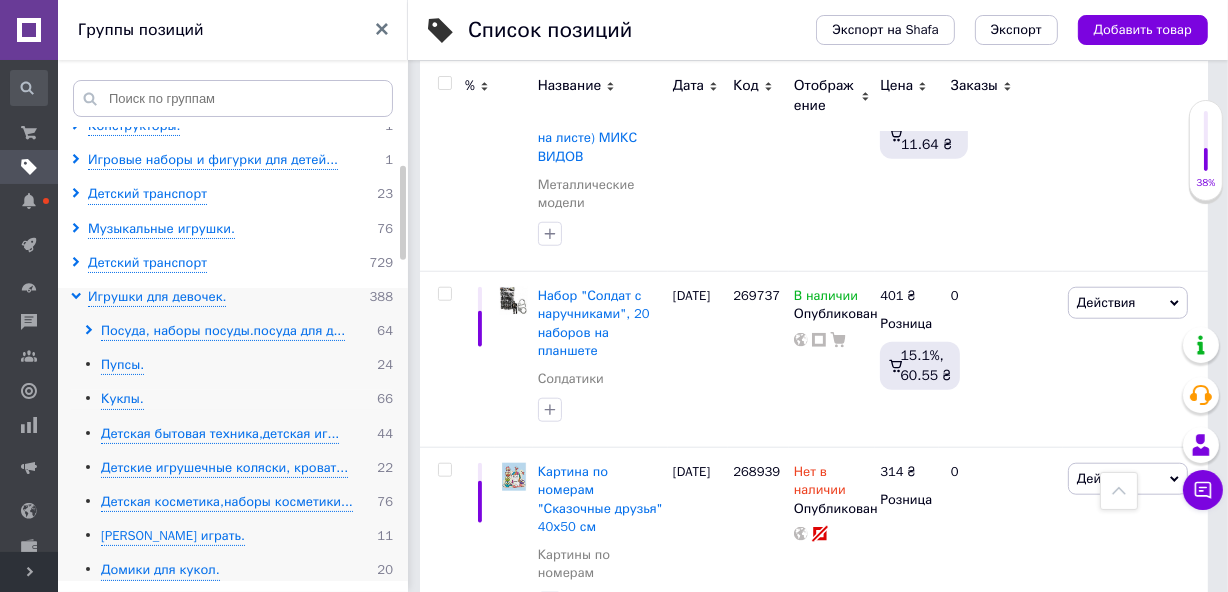 click on "Куклы. 66" at bounding box center [247, 399] 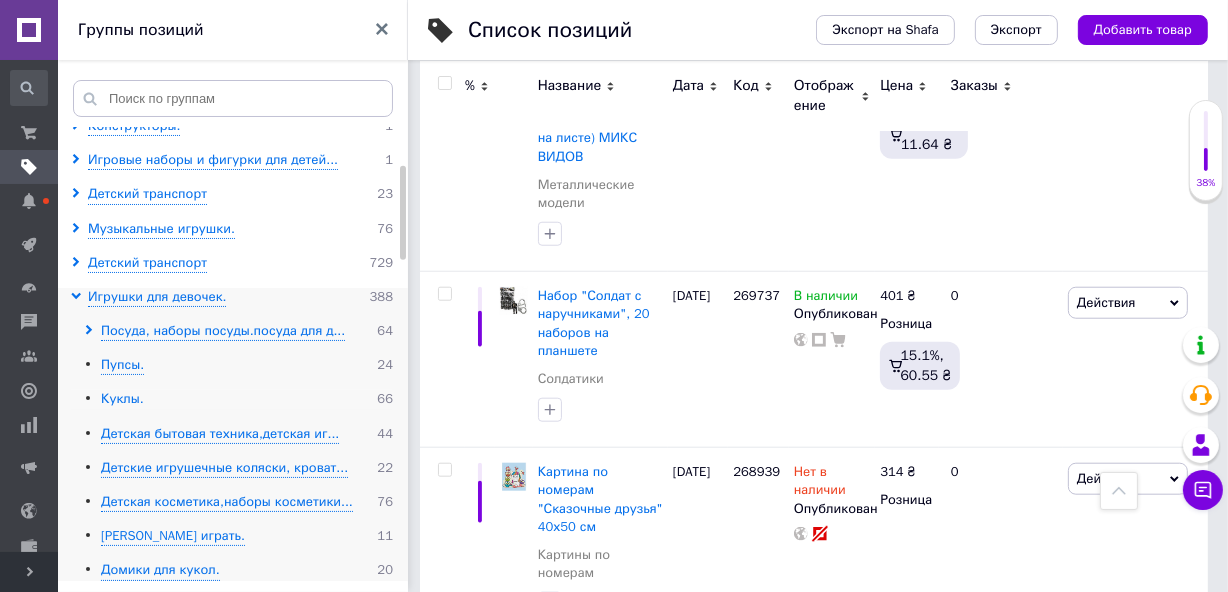 click on "Куклы." at bounding box center (122, 399) 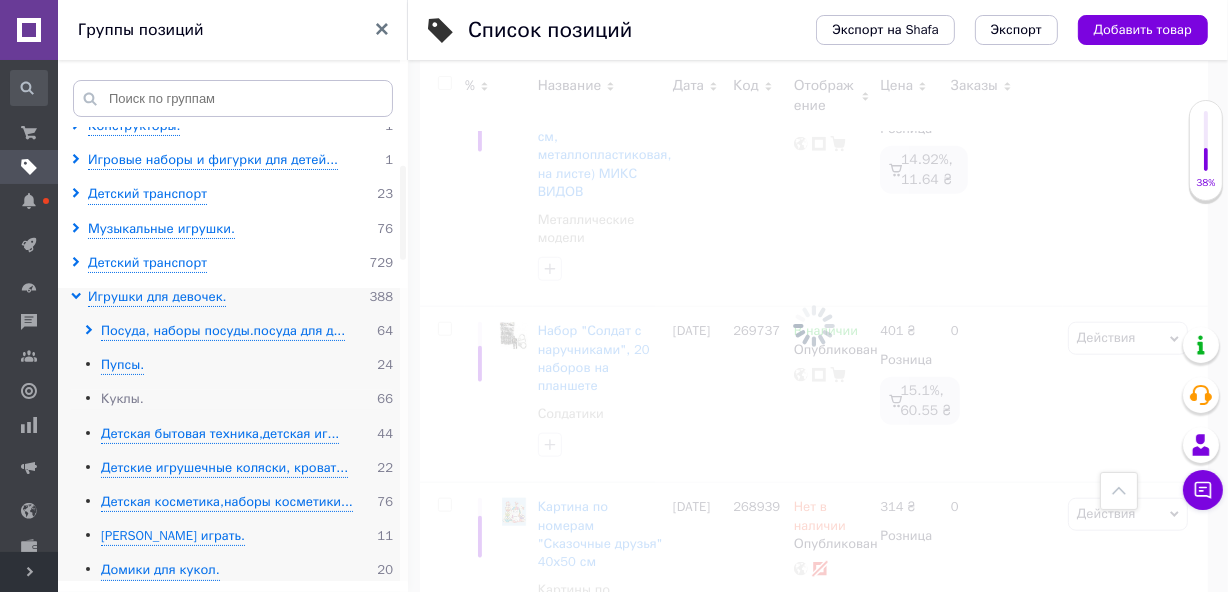 click on "Куклы." at bounding box center [122, 399] 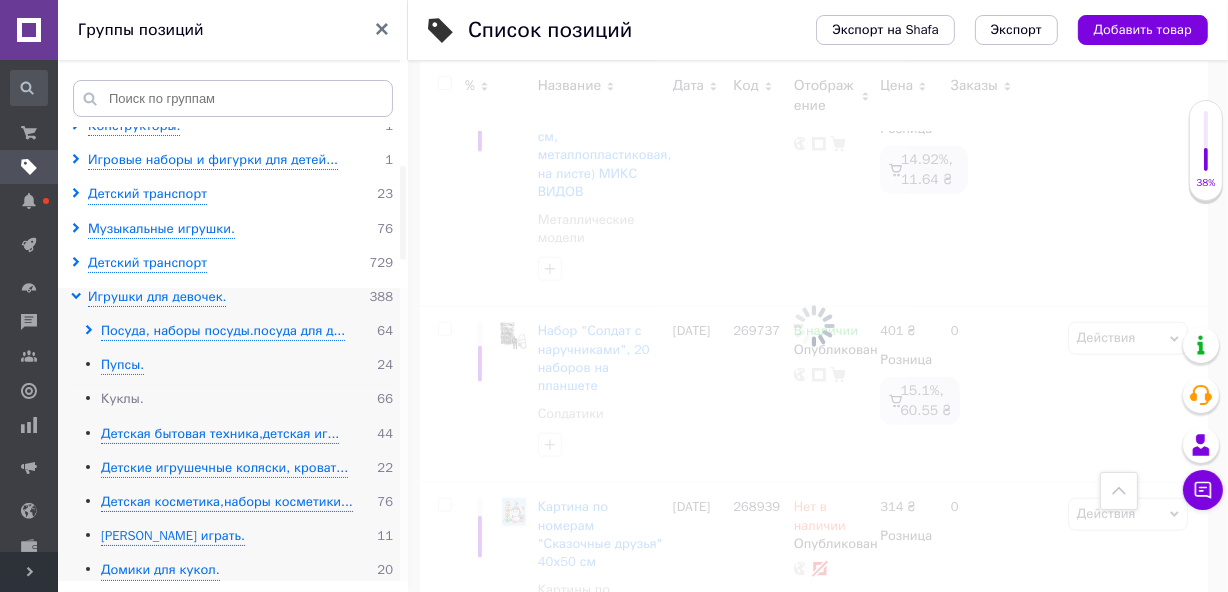 scroll, scrollTop: 1671, scrollLeft: 0, axis: vertical 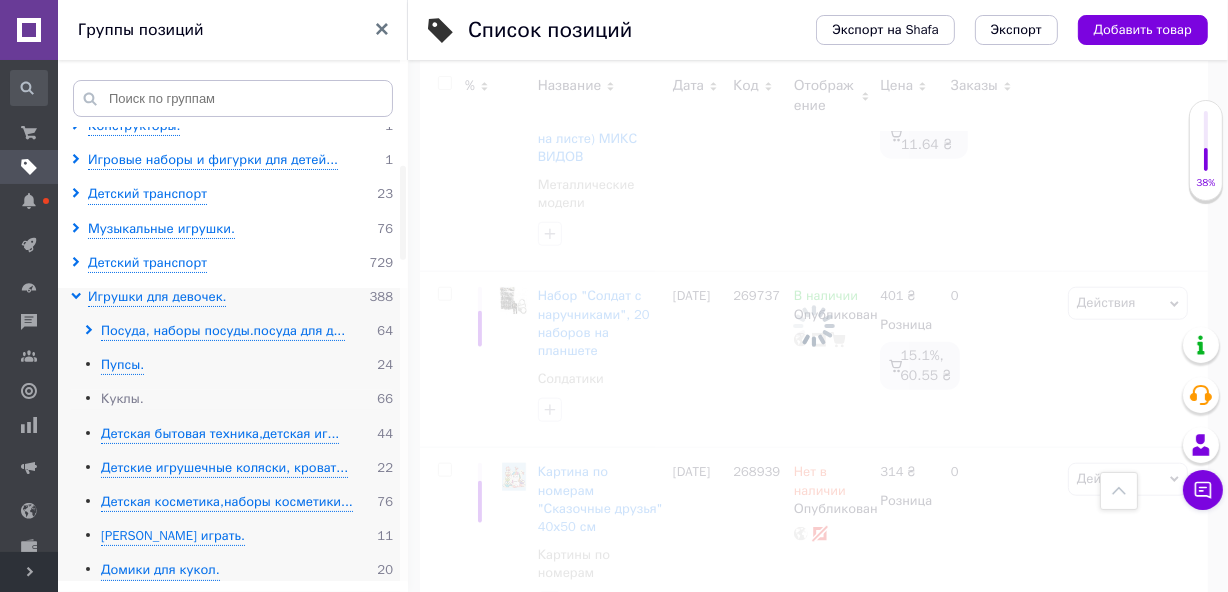 click on "Куклы." at bounding box center [122, 399] 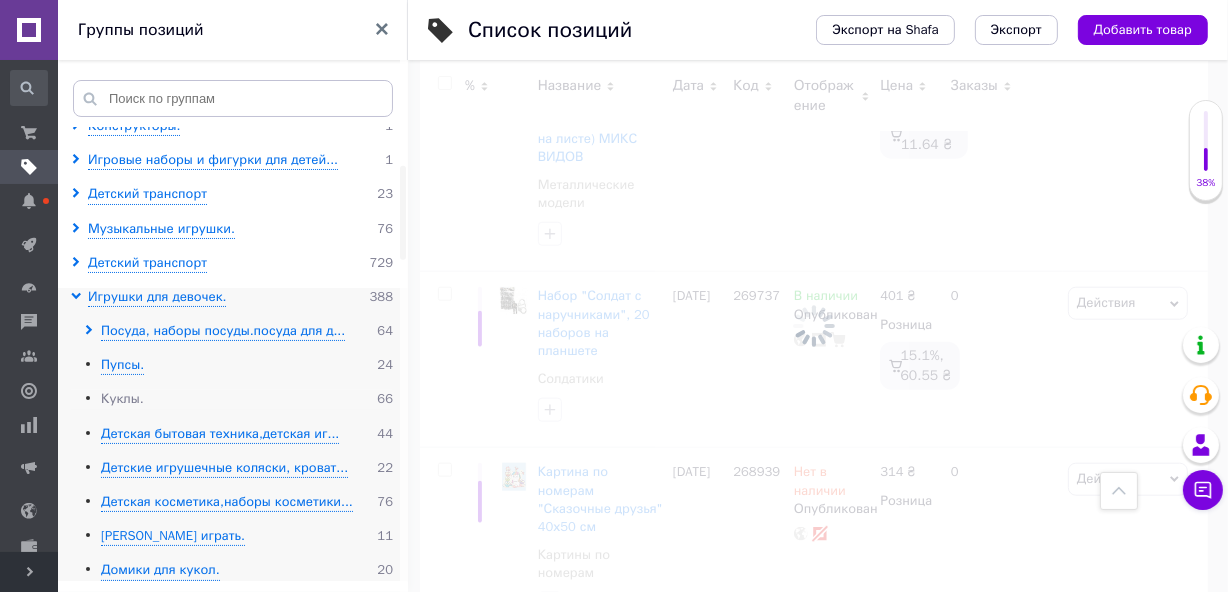scroll, scrollTop: 0, scrollLeft: 1029, axis: horizontal 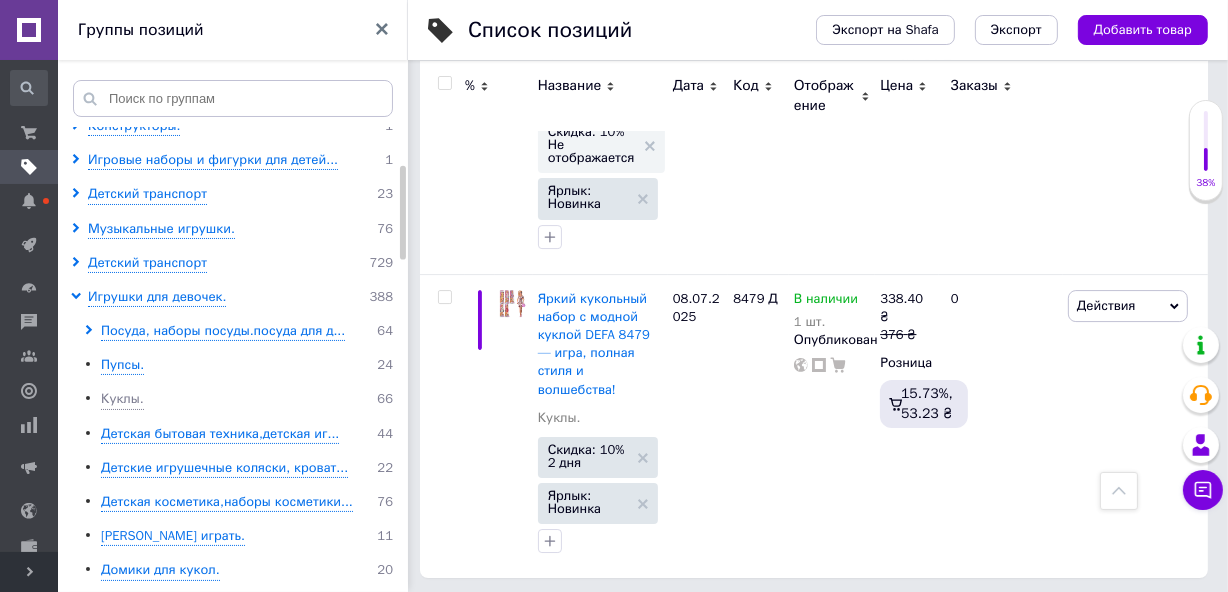 click on "2" at bounding box center (487, 619) 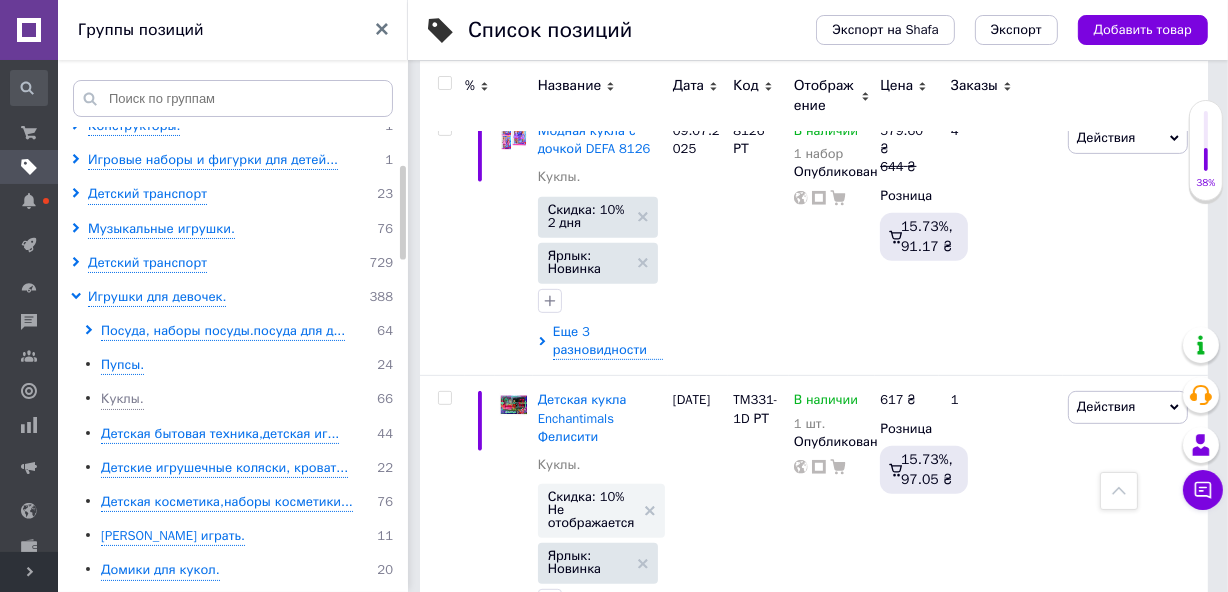 scroll, scrollTop: 681, scrollLeft: 0, axis: vertical 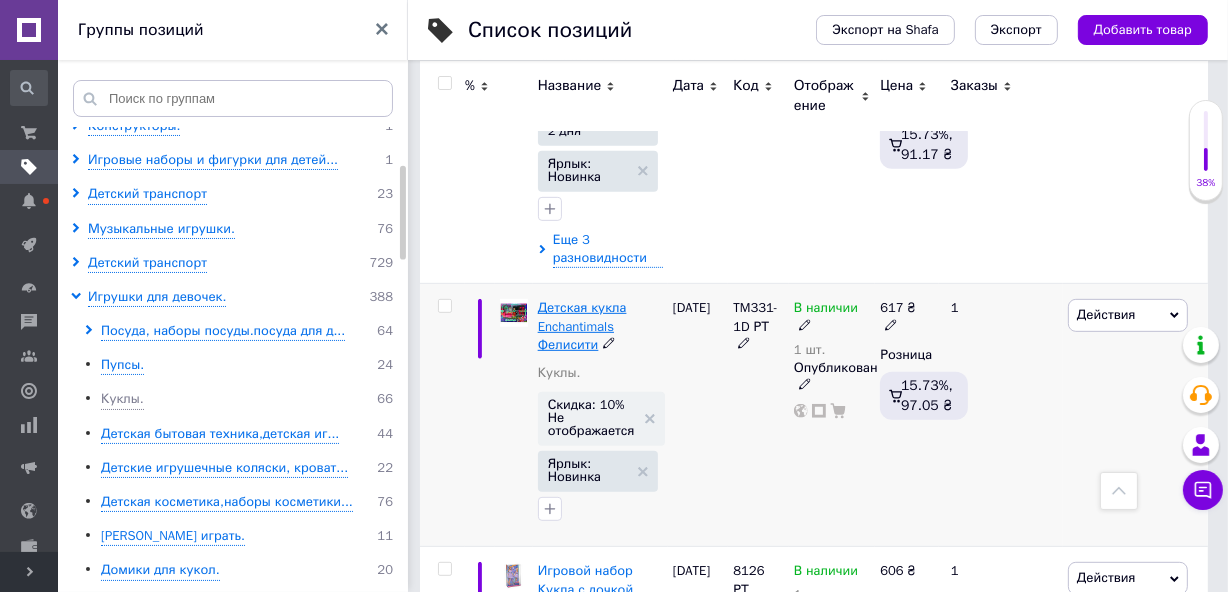 drag, startPoint x: 570, startPoint y: 417, endPoint x: 540, endPoint y: 377, distance: 50 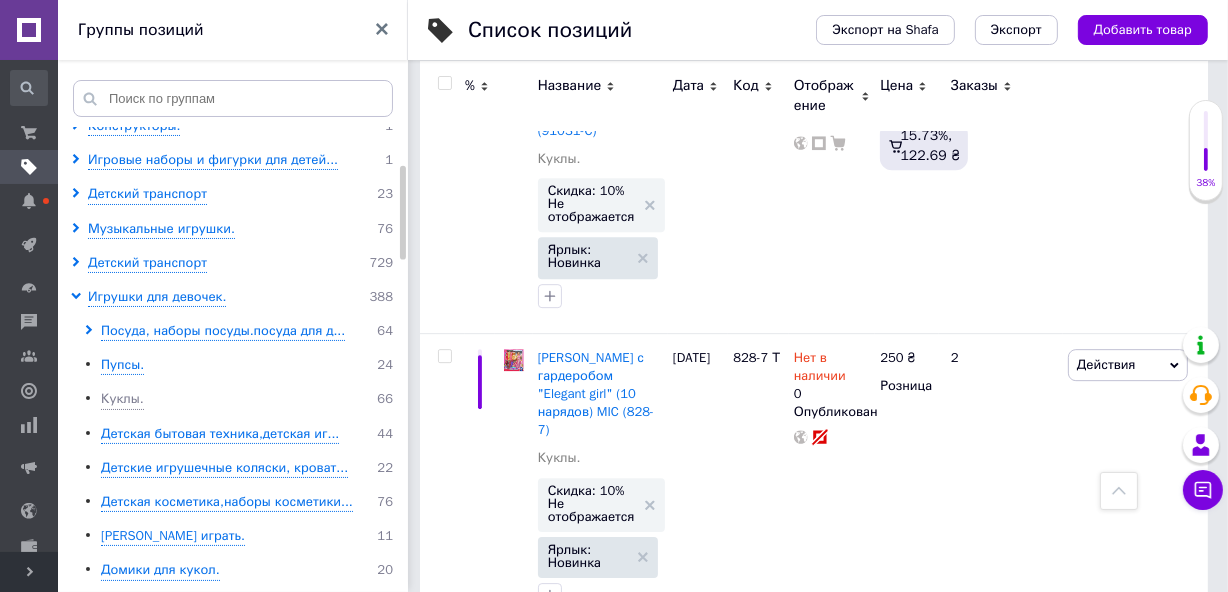 scroll, scrollTop: 5378, scrollLeft: 0, axis: vertical 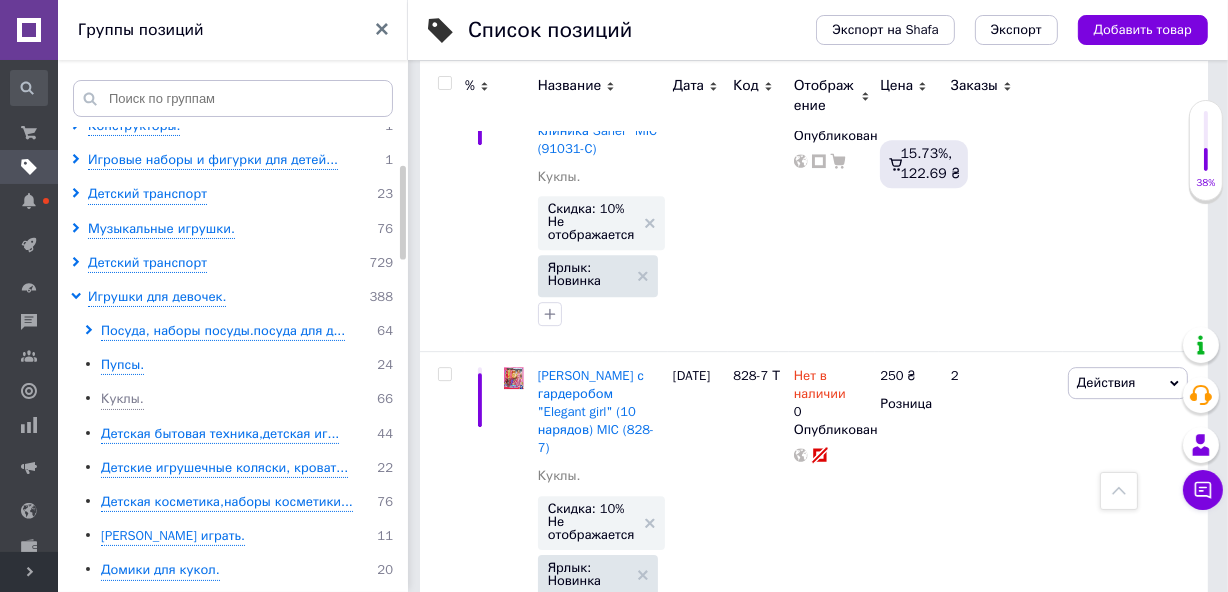 click on "1" at bounding box center (575, 691) 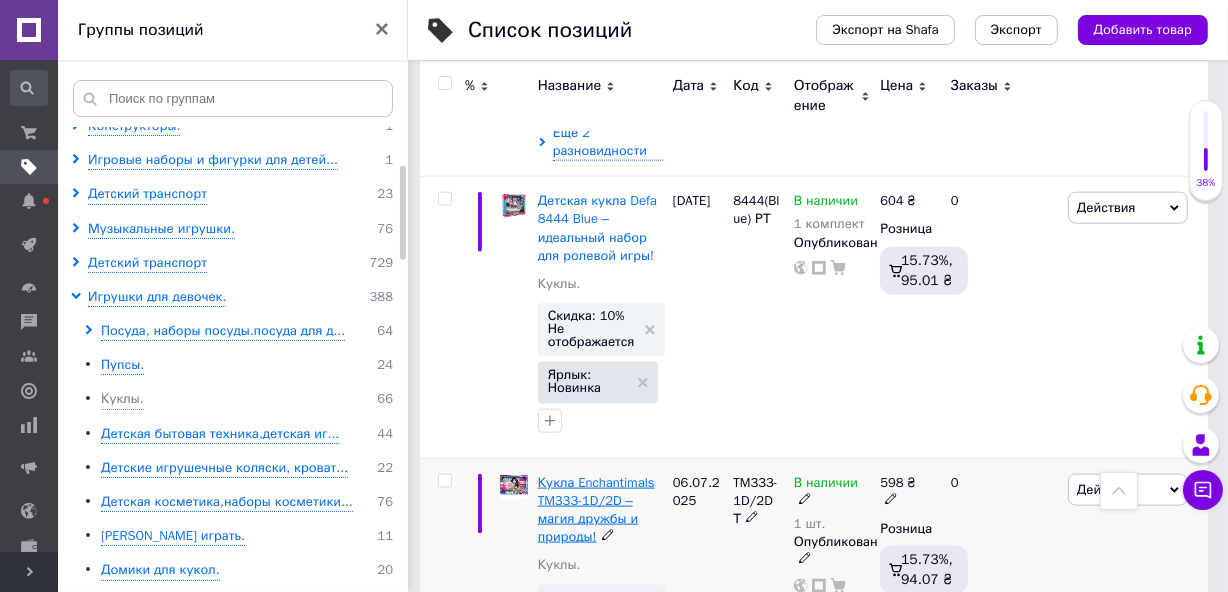 scroll, scrollTop: 2469, scrollLeft: 0, axis: vertical 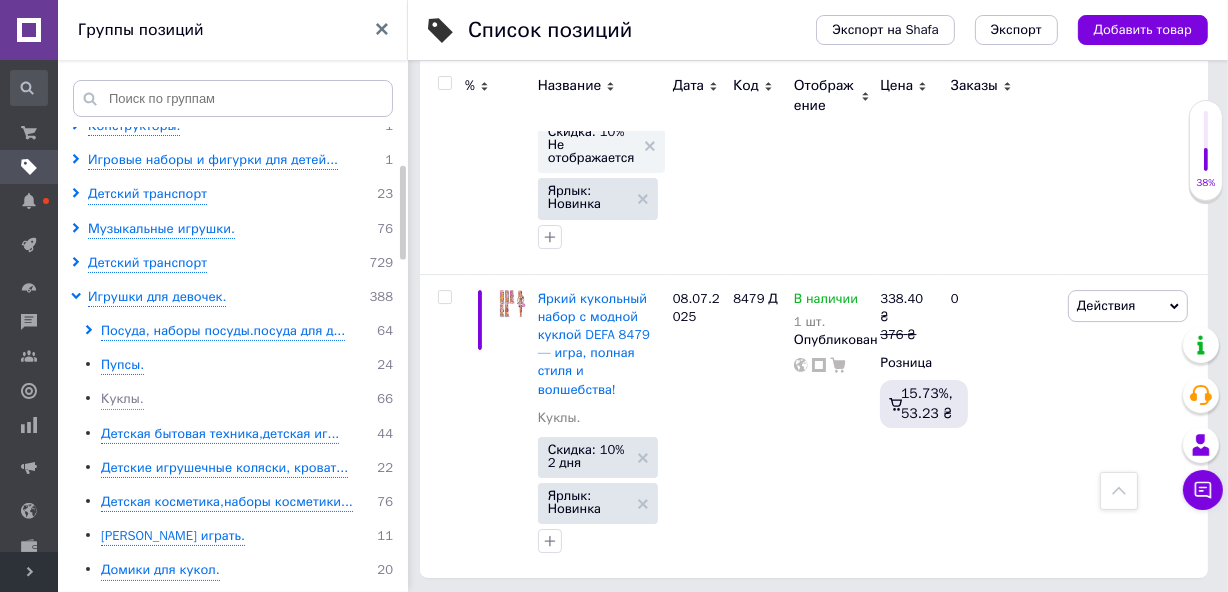 click on "2" at bounding box center (487, 619) 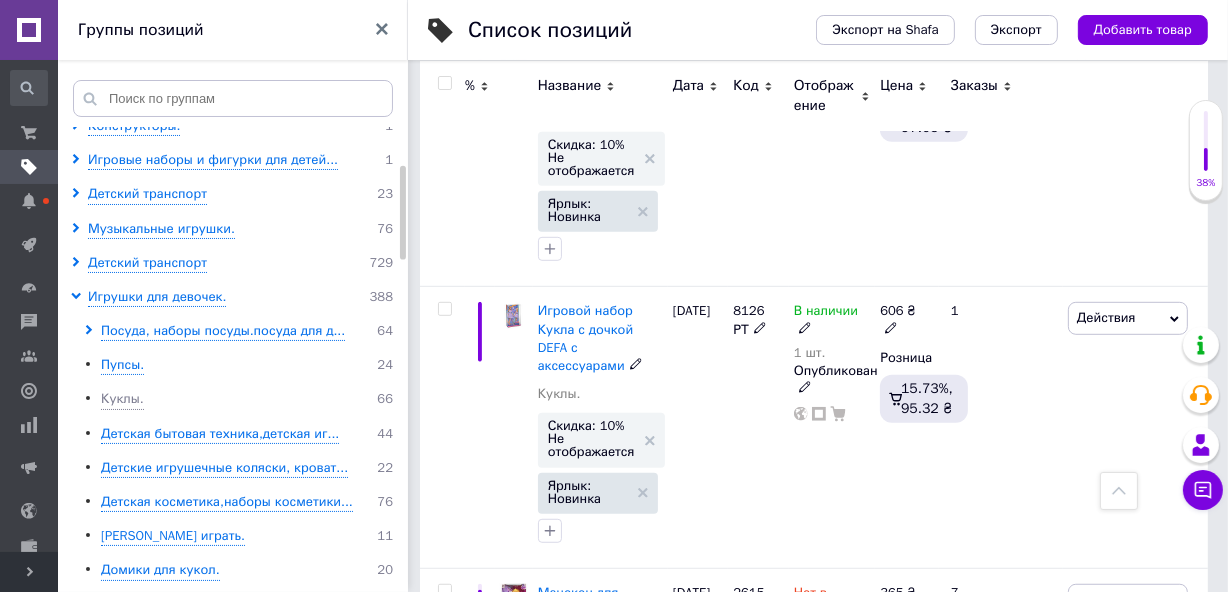 scroll, scrollTop: 850, scrollLeft: 0, axis: vertical 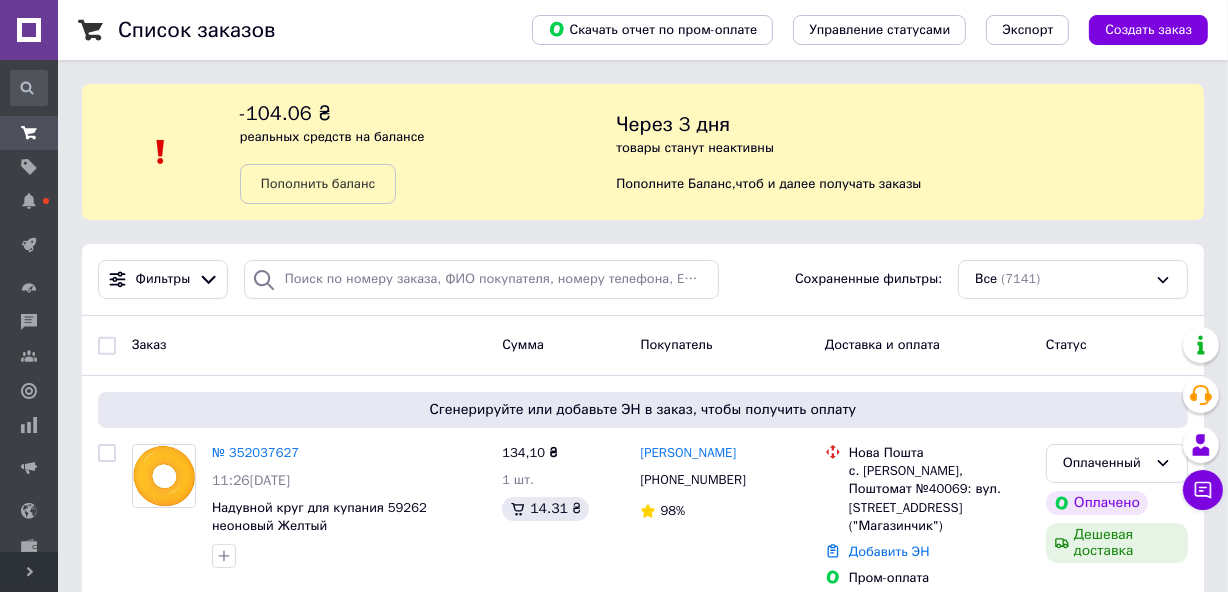 click 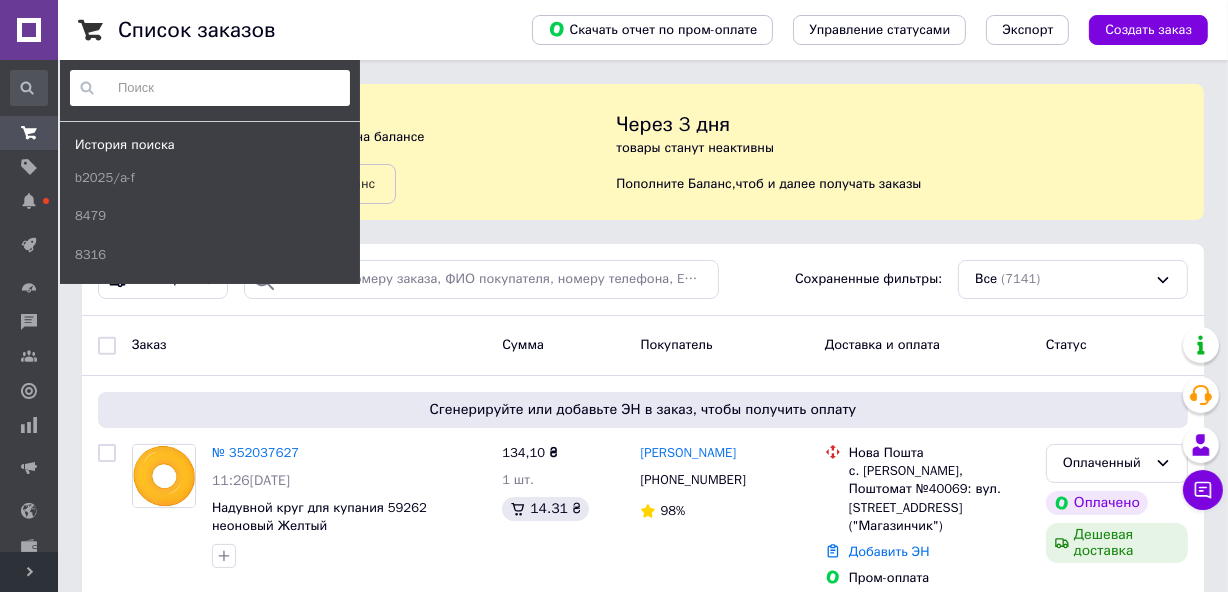 click at bounding box center (210, 88) 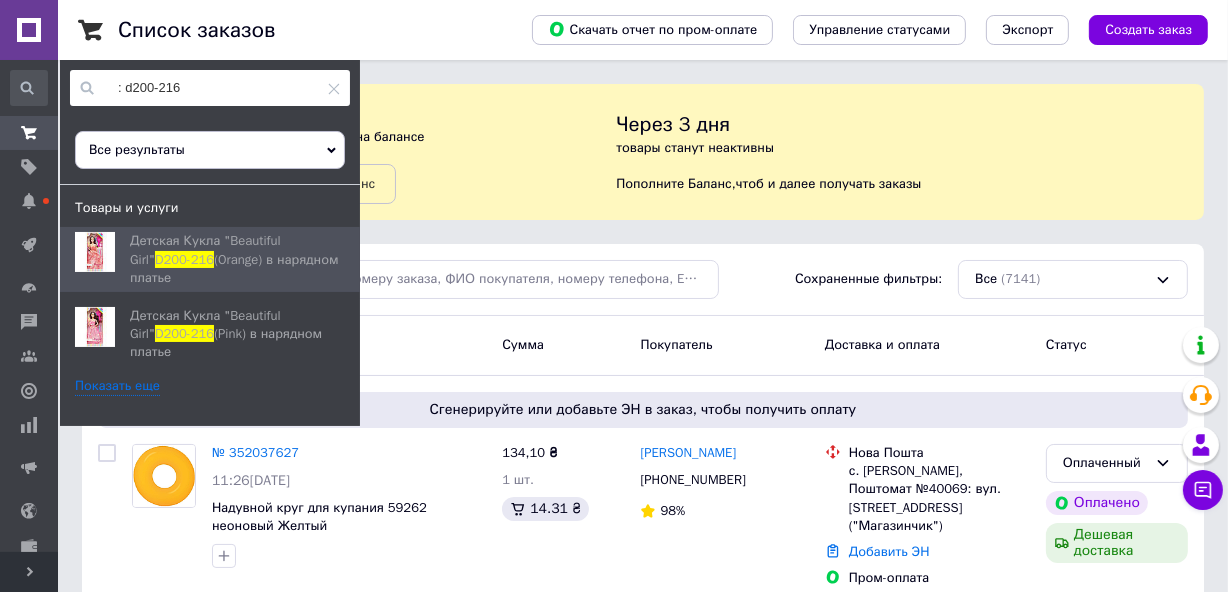 type on ": d200-216" 